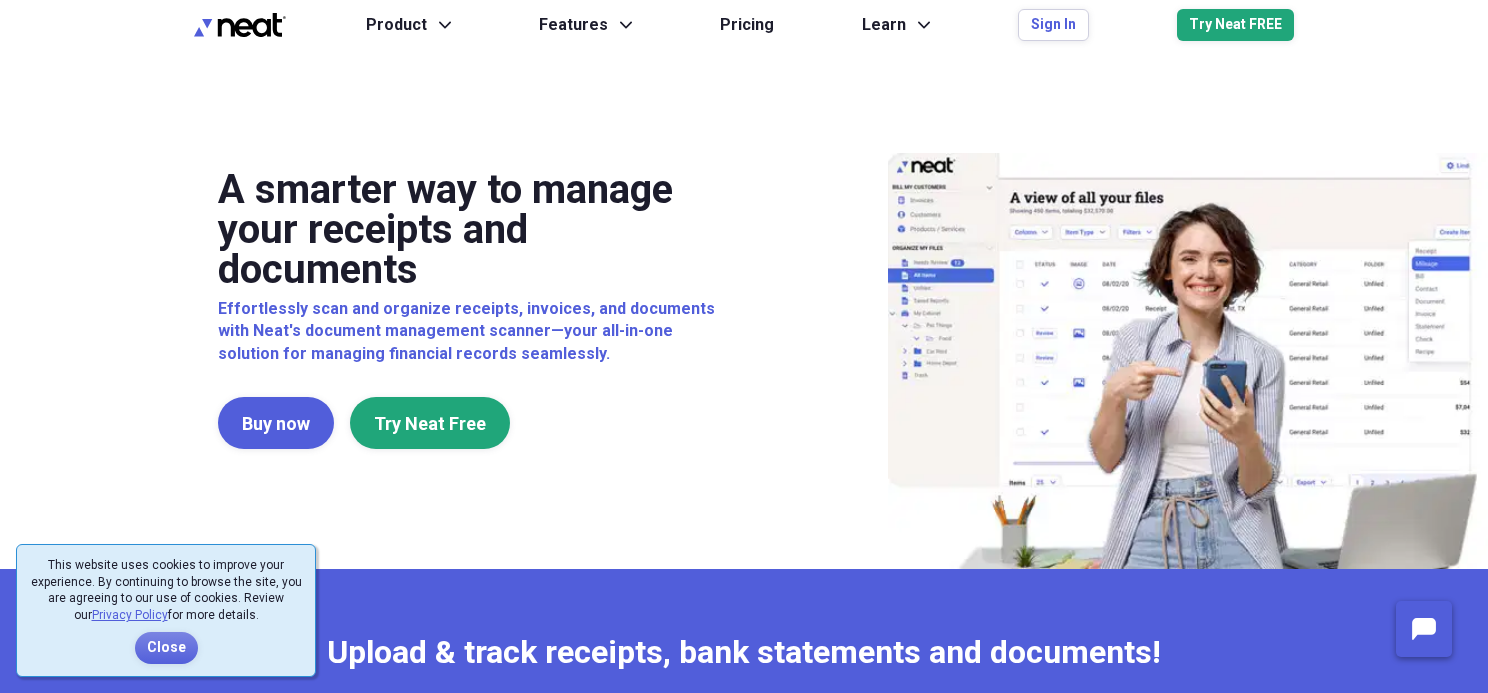 scroll, scrollTop: 0, scrollLeft: 0, axis: both 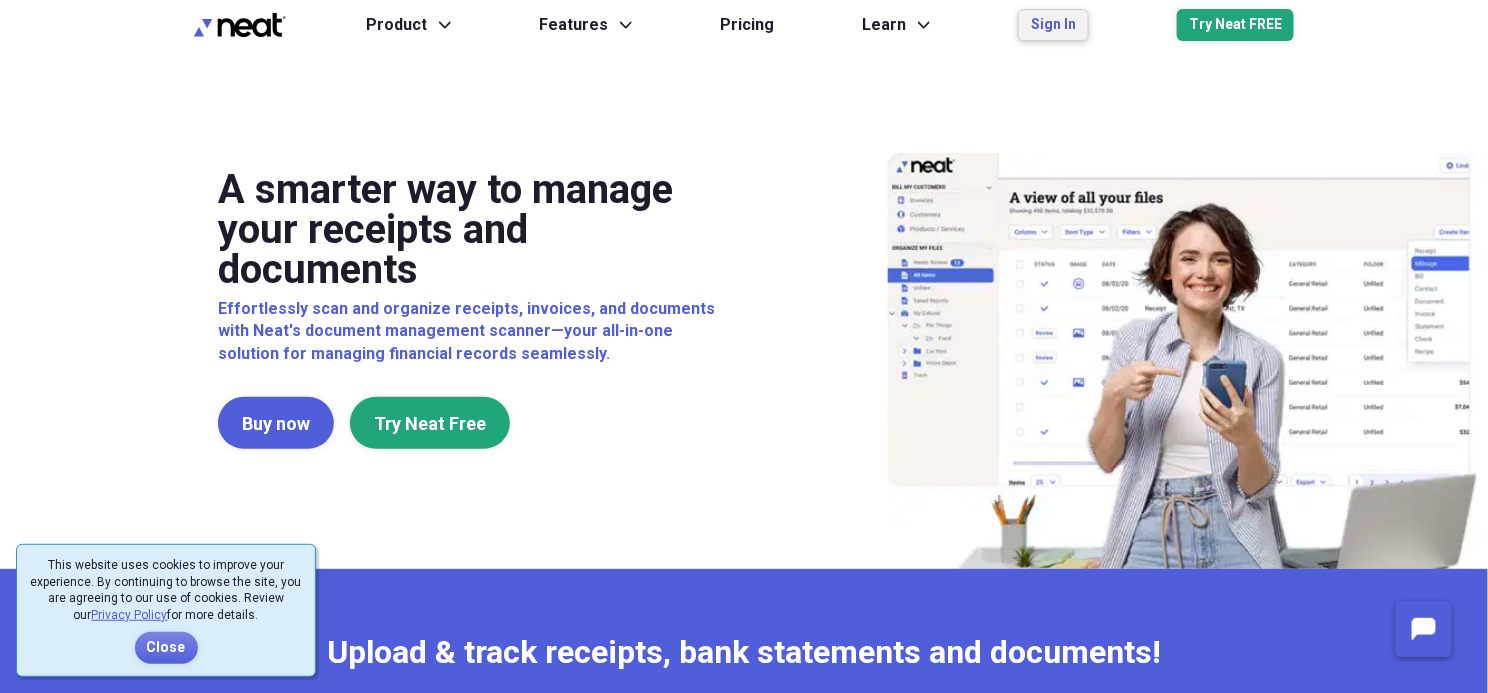 click on "Sign In" at bounding box center [1053, 25] 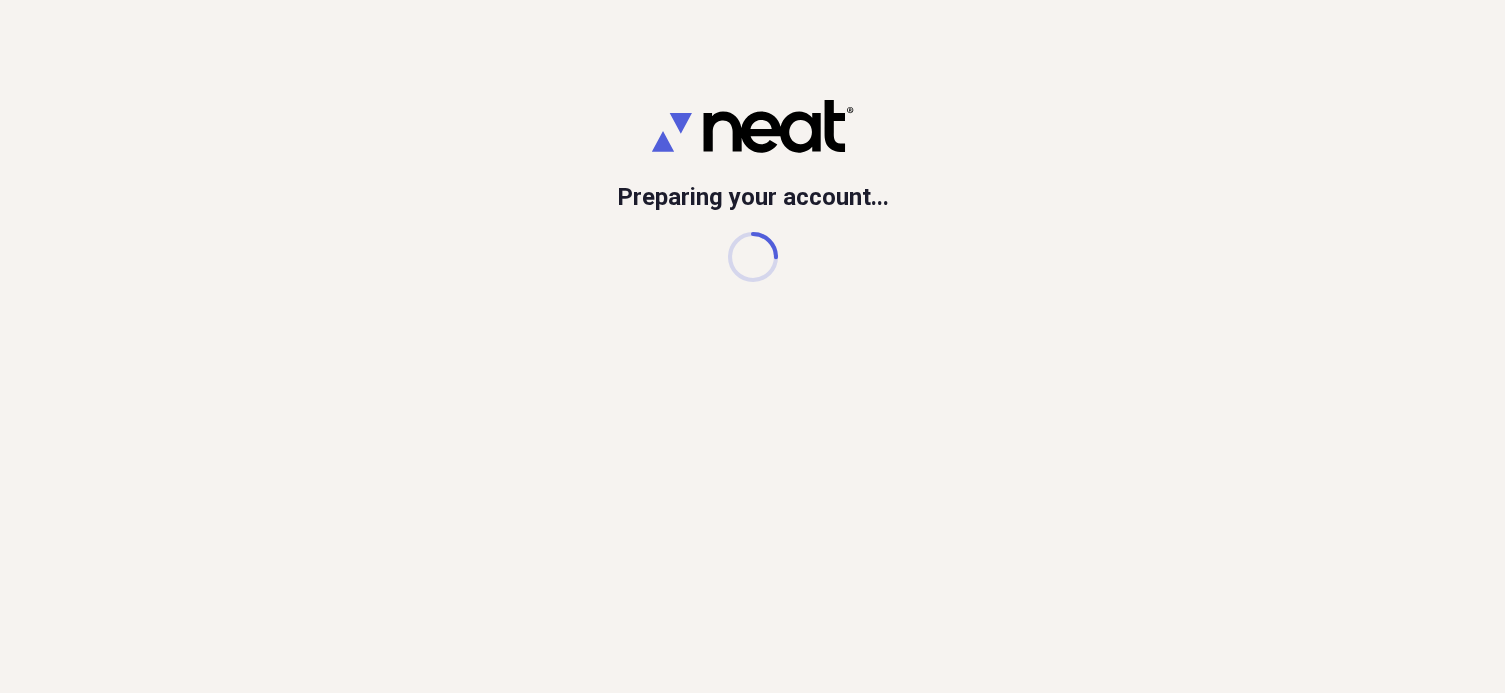 scroll, scrollTop: 0, scrollLeft: 0, axis: both 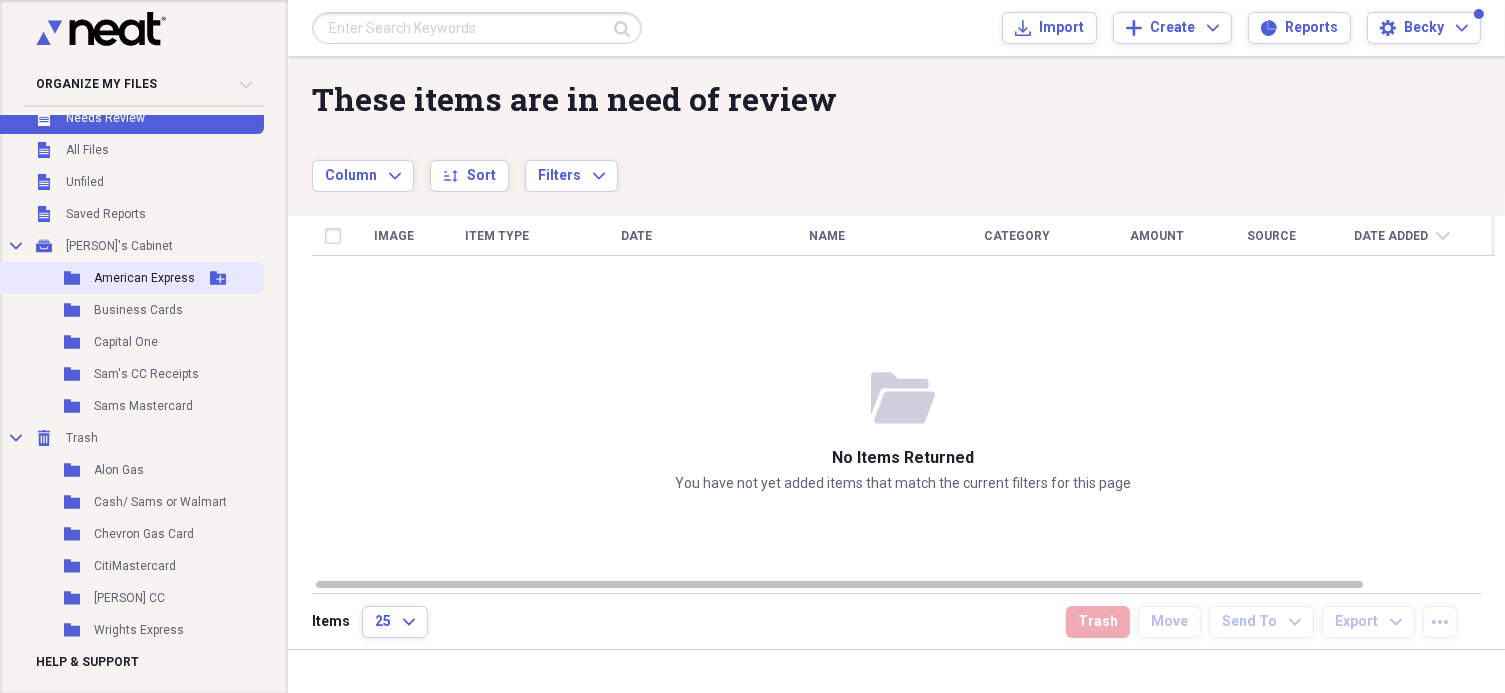click on "American Express" at bounding box center (144, 278) 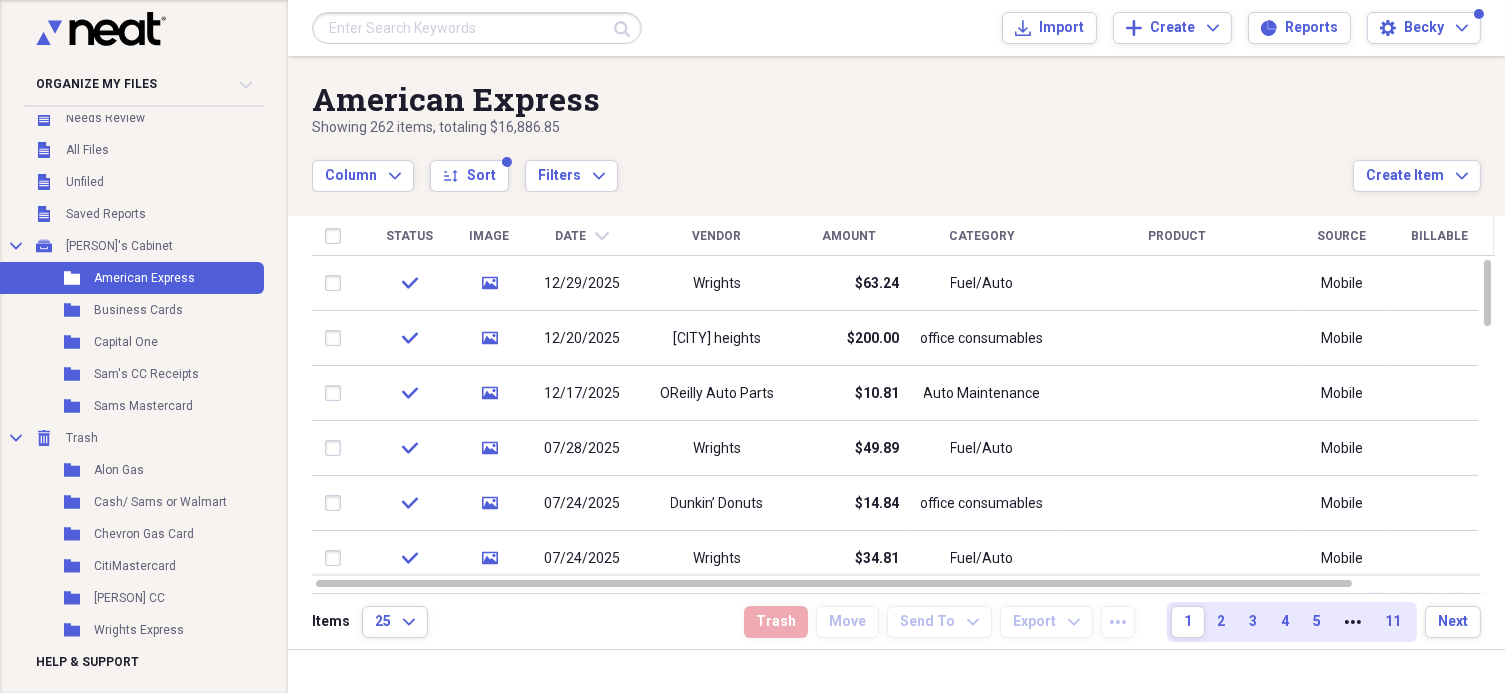 click on "Date" at bounding box center (571, 236) 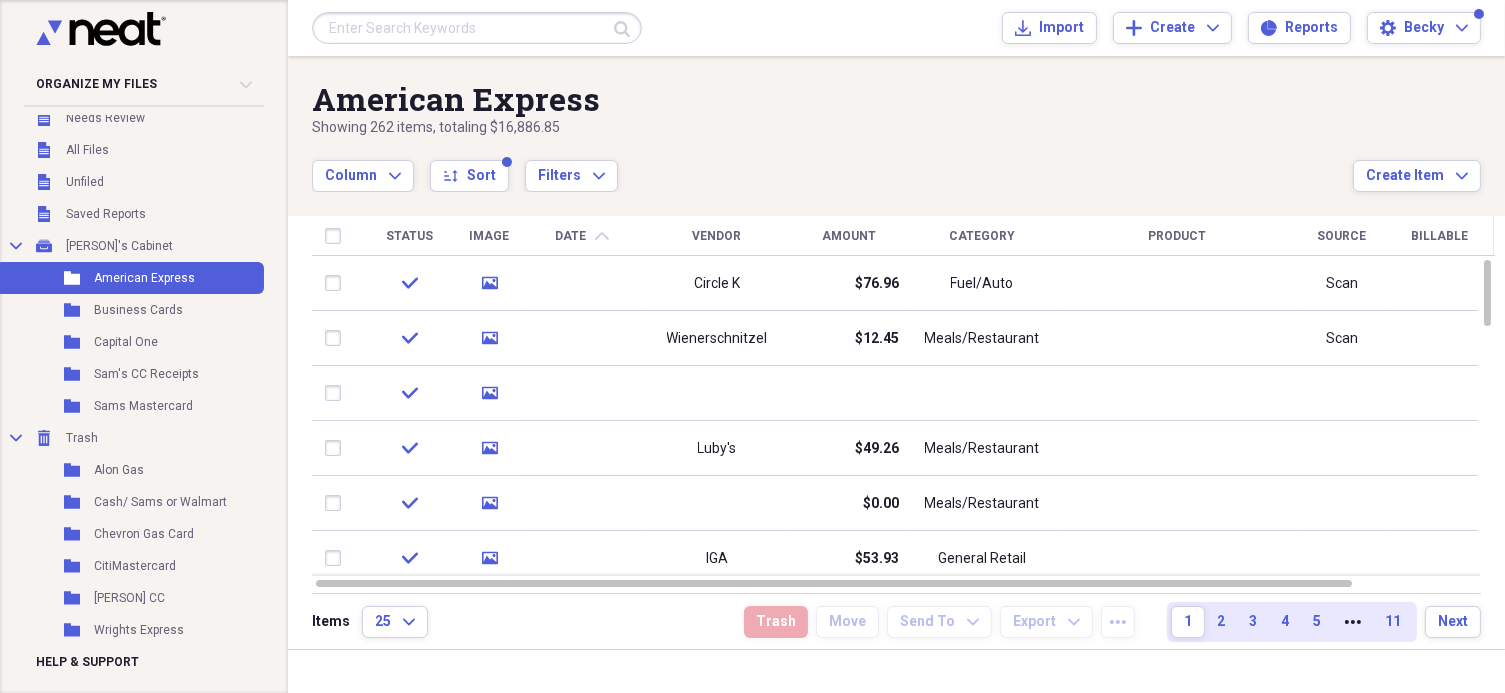 click on "Date chevron-up" at bounding box center [582, 236] 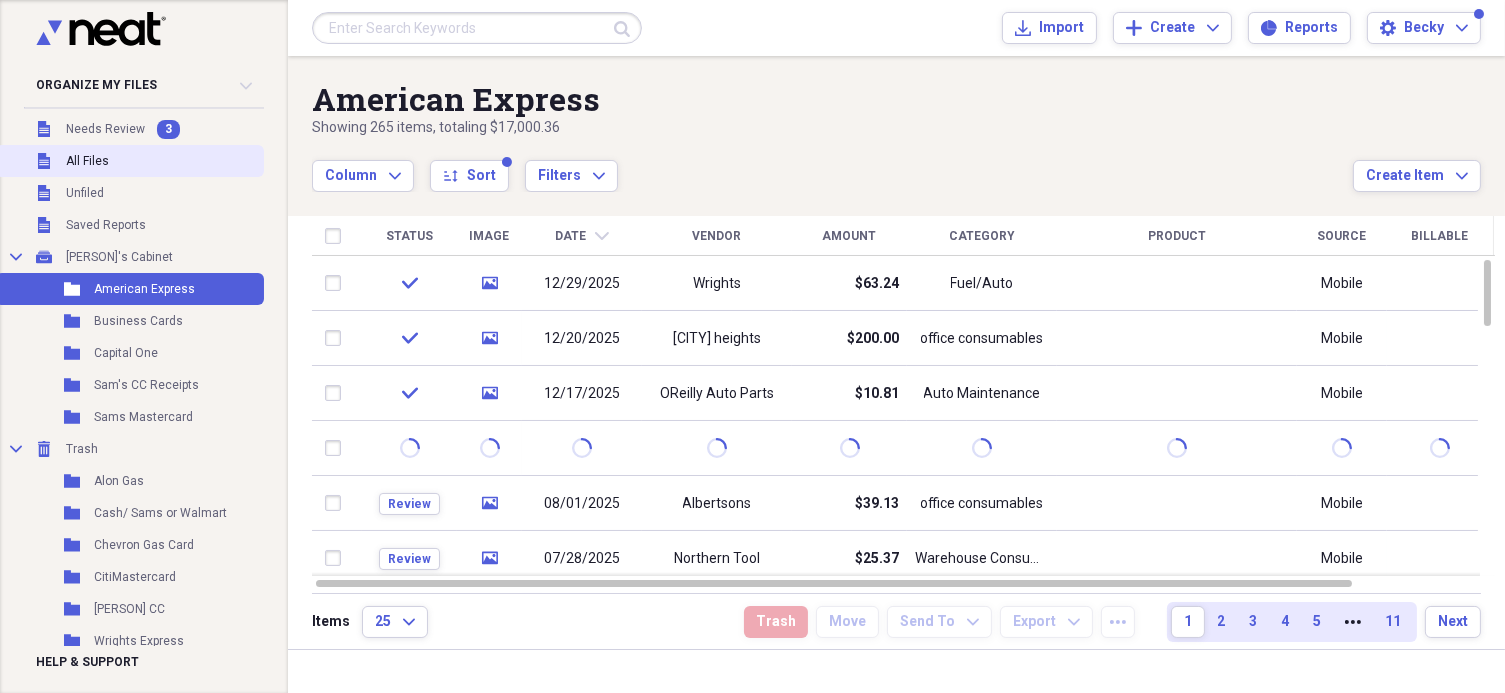 scroll, scrollTop: 0, scrollLeft: 0, axis: both 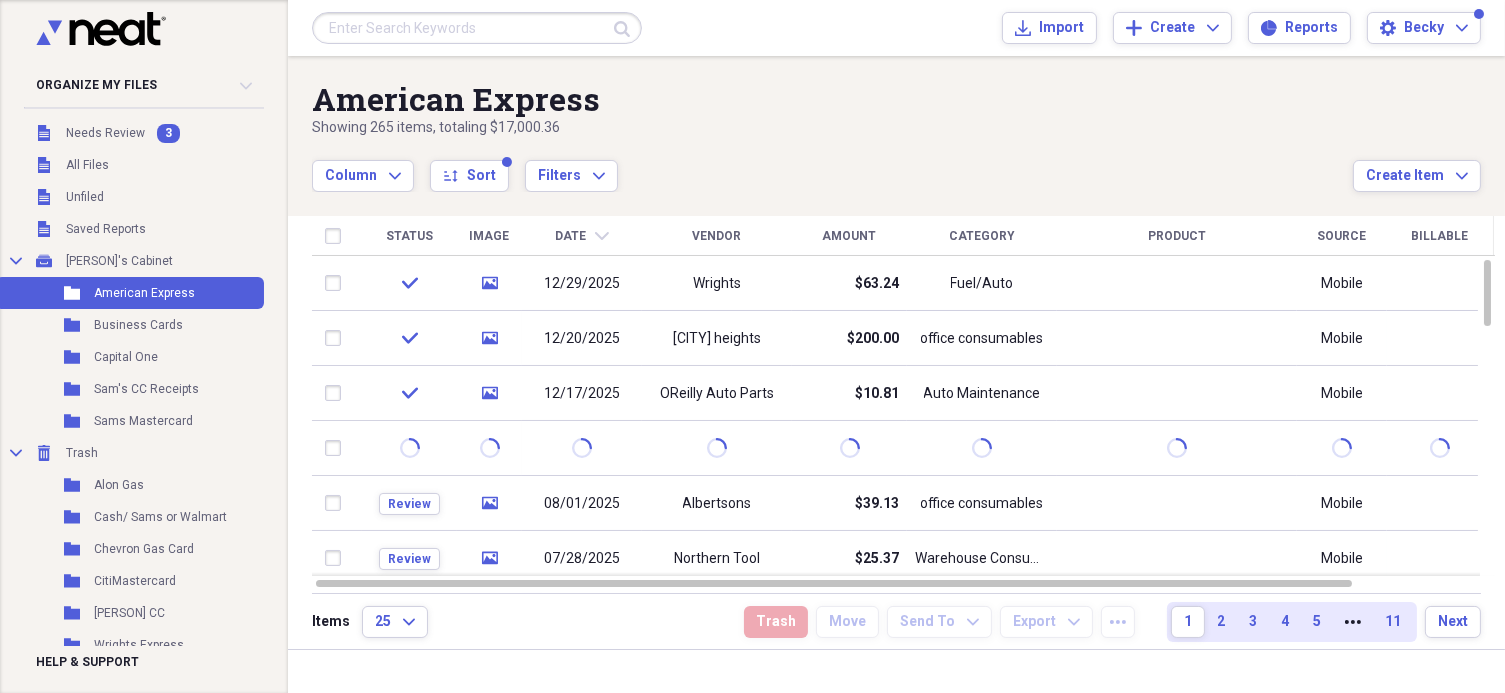 click at bounding box center (144, 110) 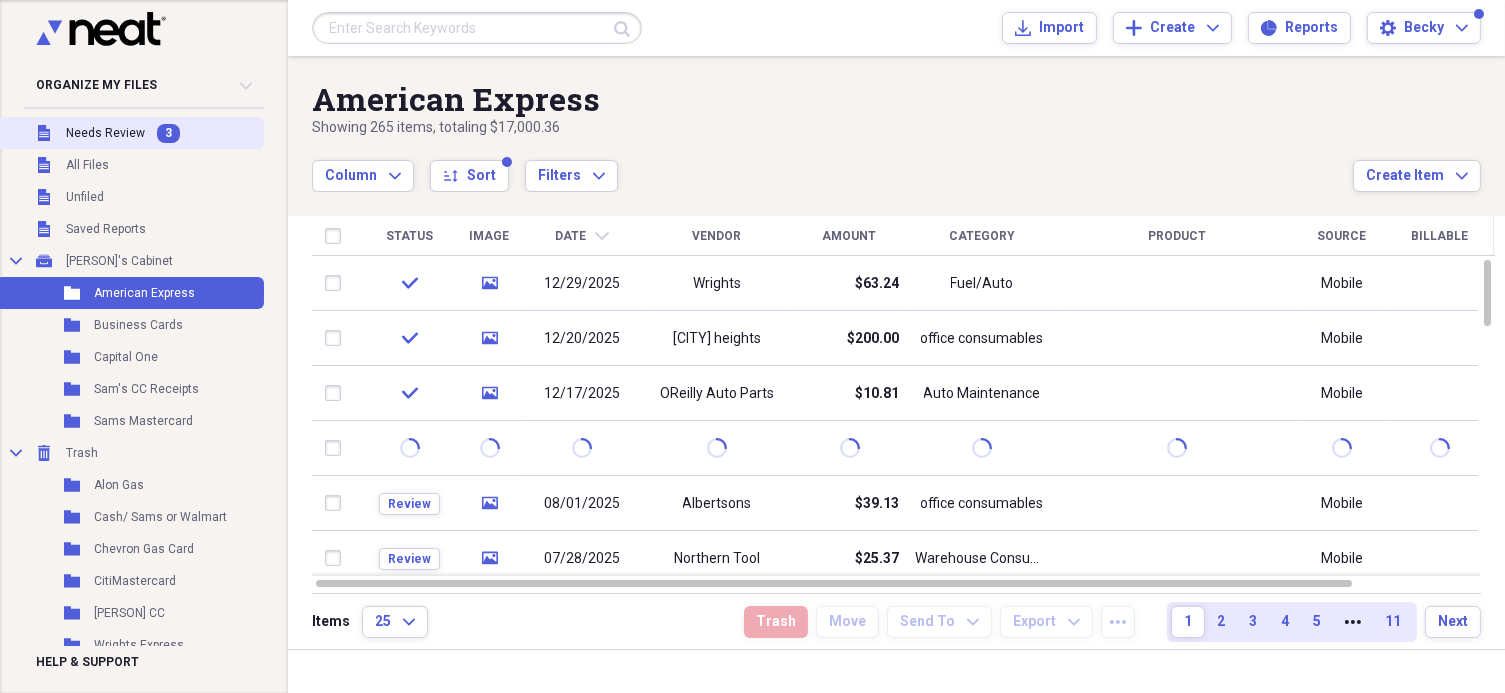 click on "Needs Review" at bounding box center [105, 133] 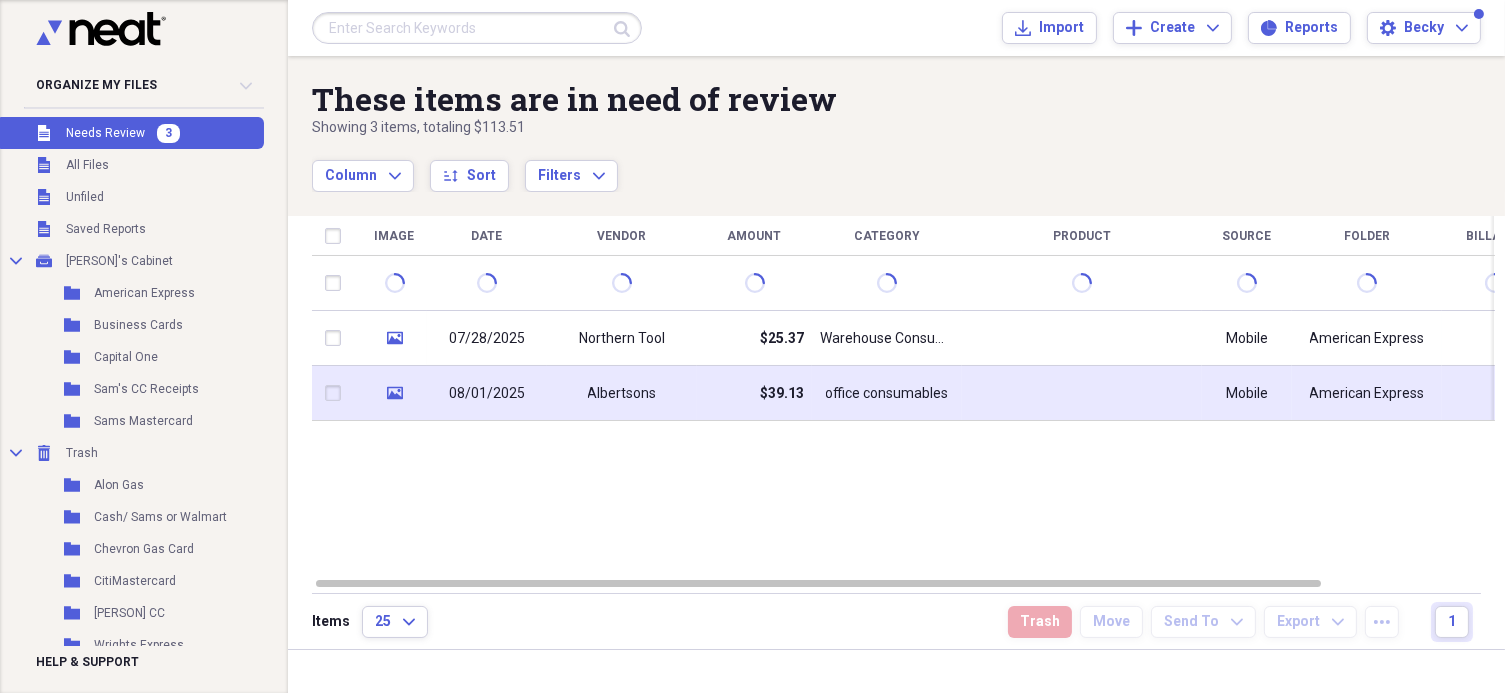 click on "office consumables" at bounding box center [887, 394] 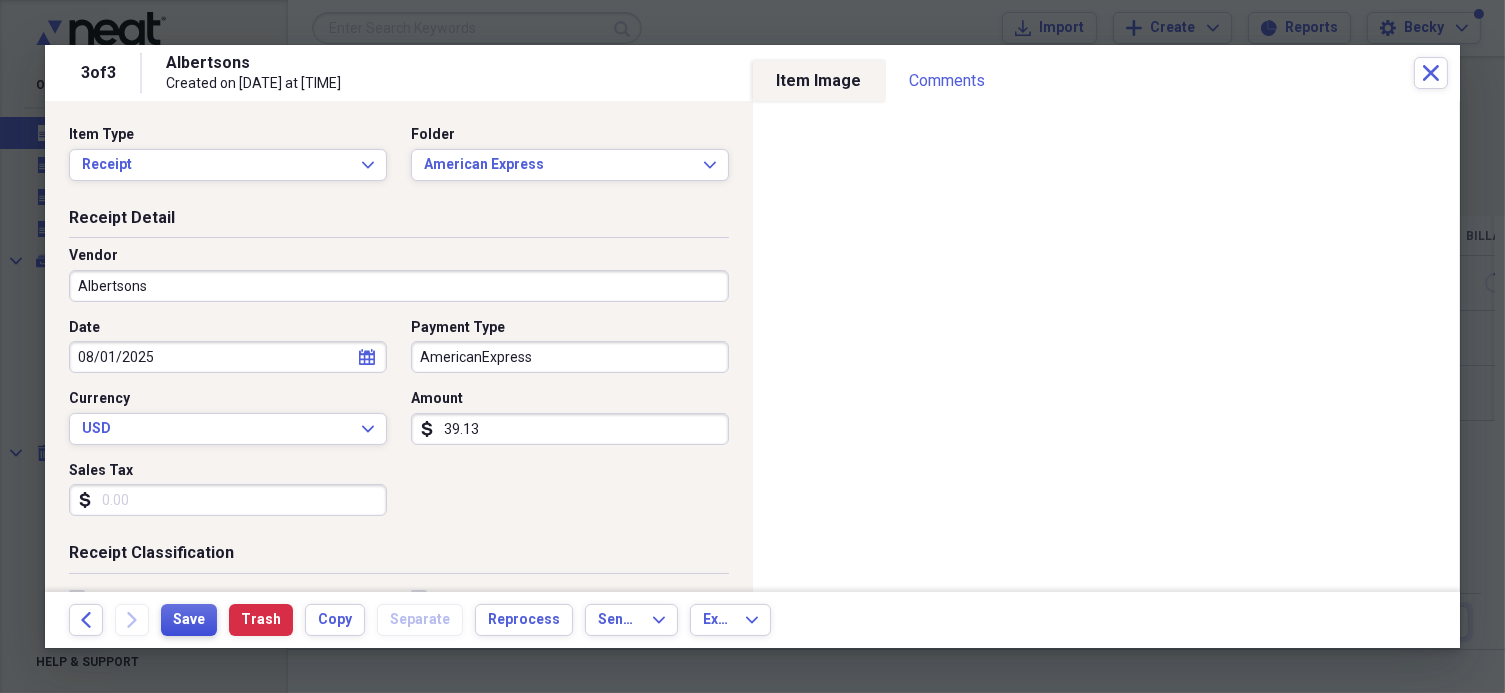 click on "Save" at bounding box center (189, 620) 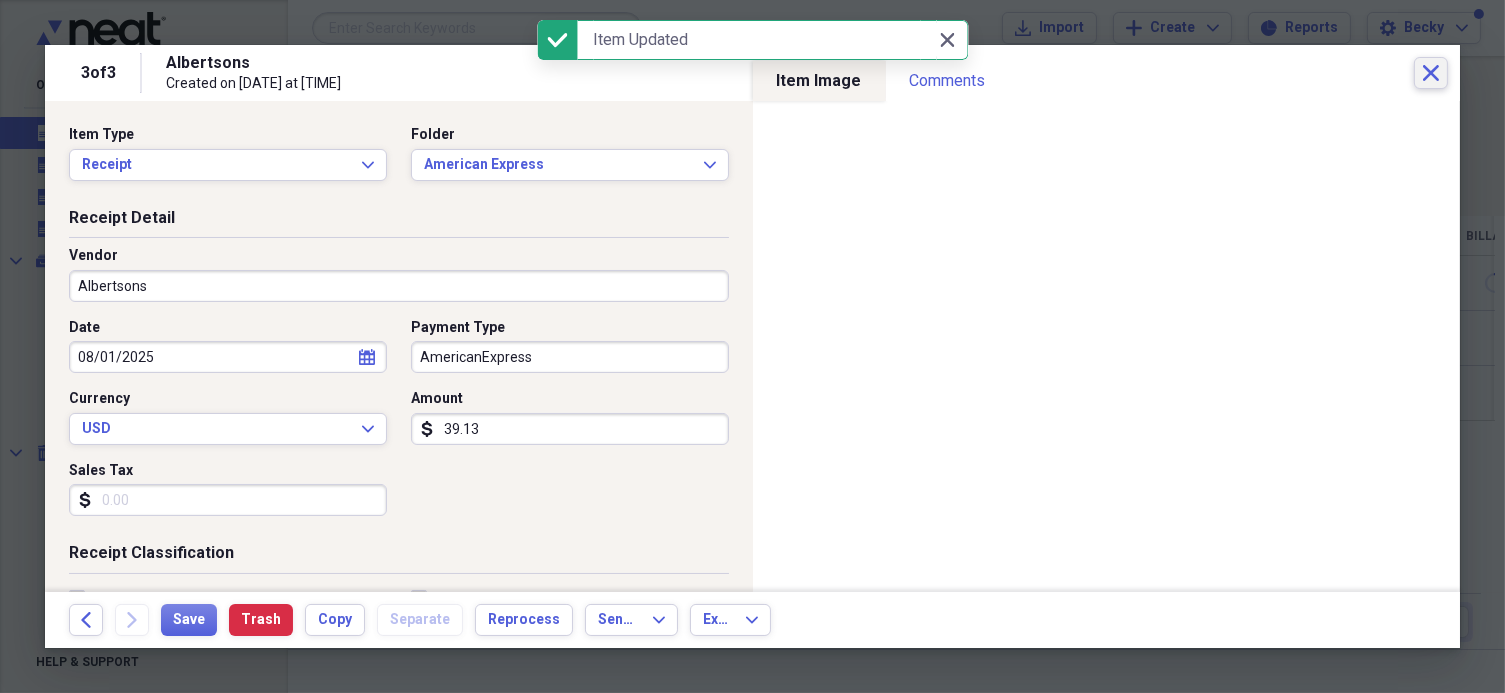 click 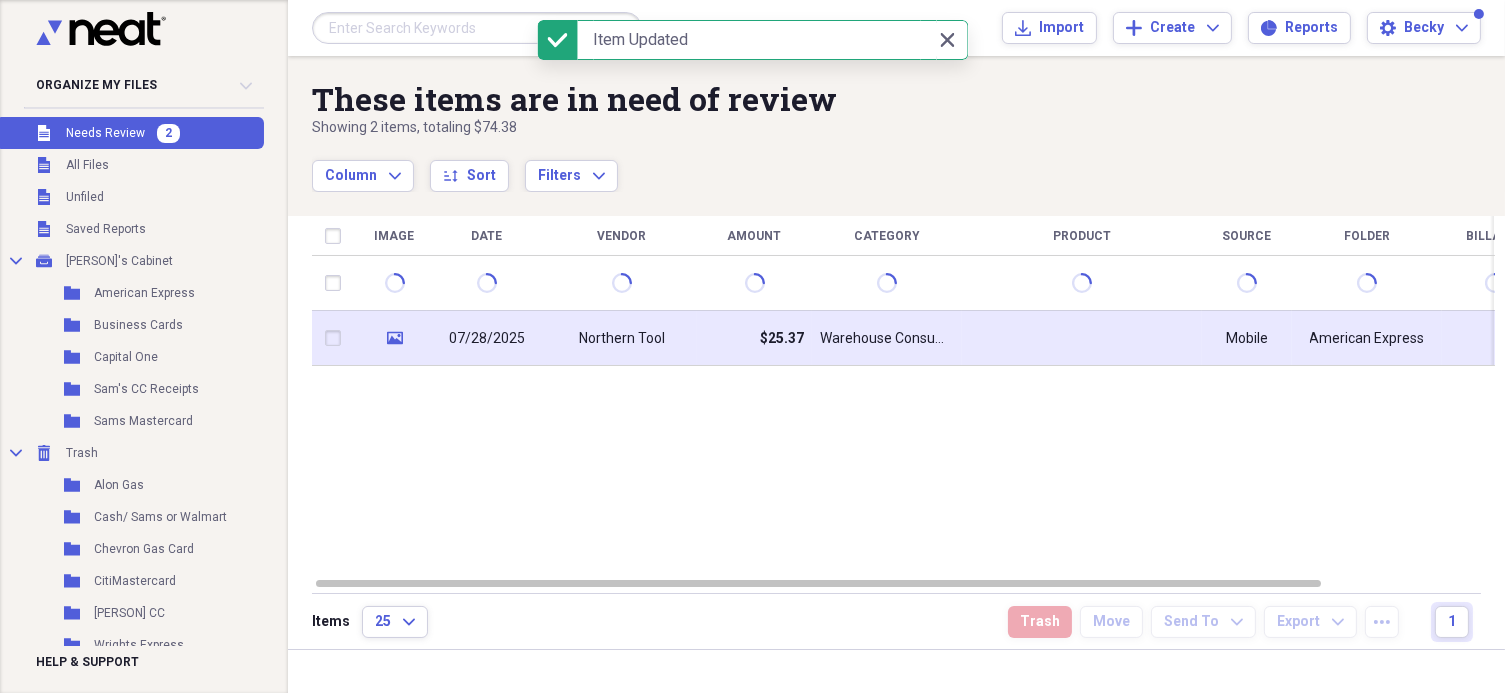 click on "$25.37" at bounding box center (754, 338) 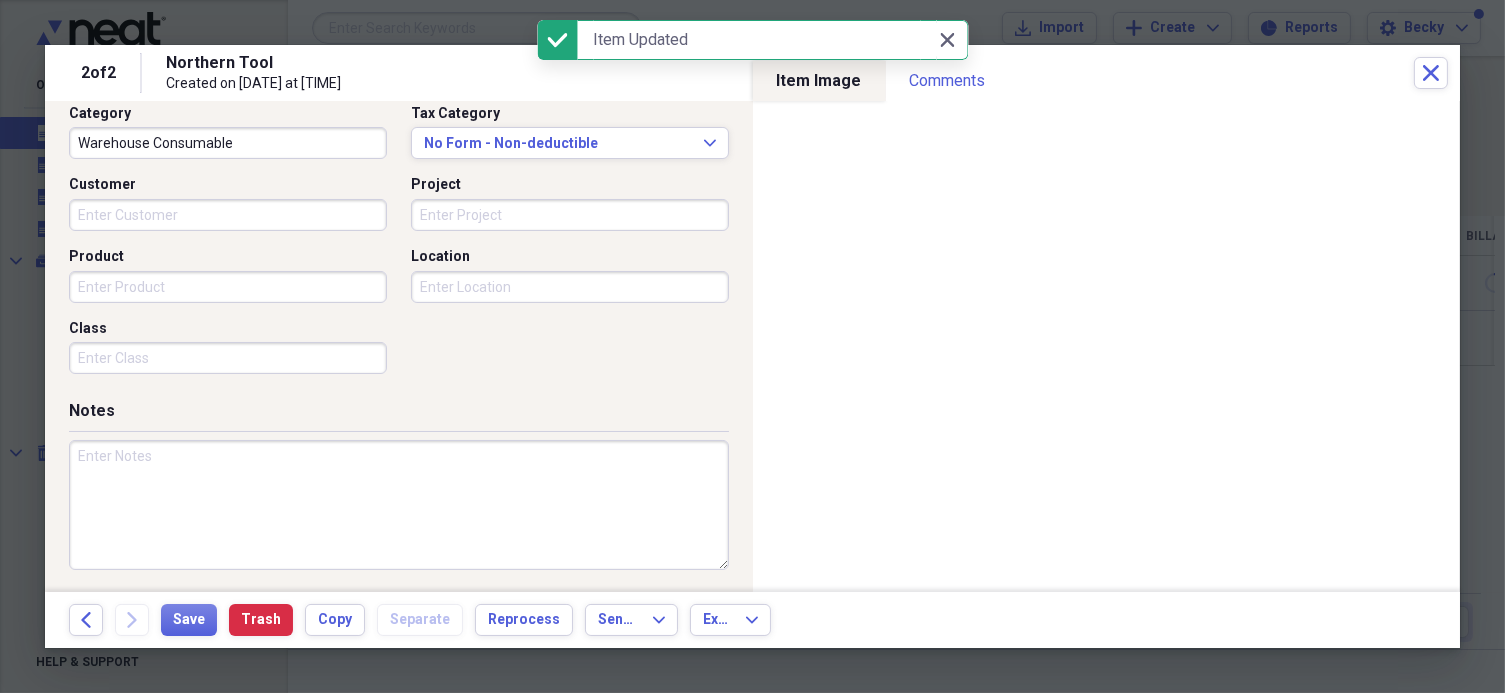 scroll, scrollTop: 527, scrollLeft: 0, axis: vertical 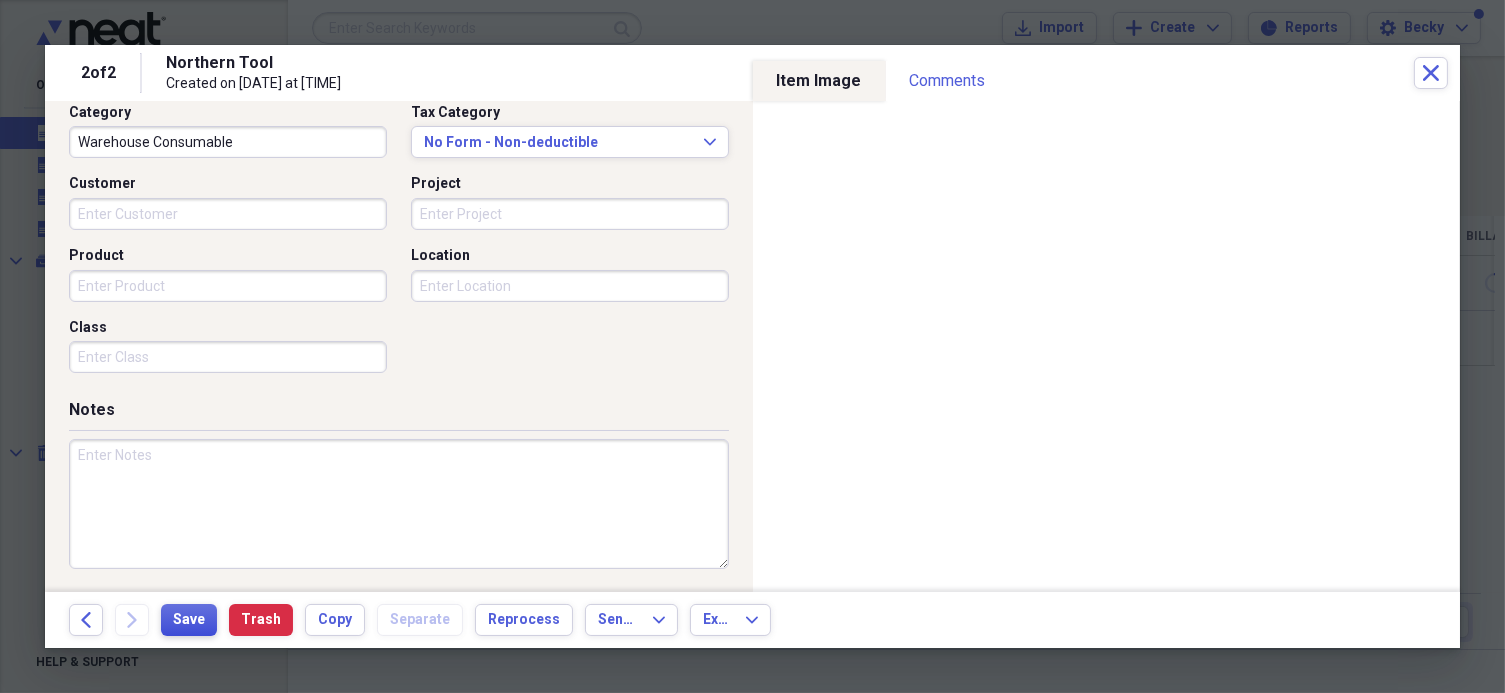 click on "Save" at bounding box center (189, 620) 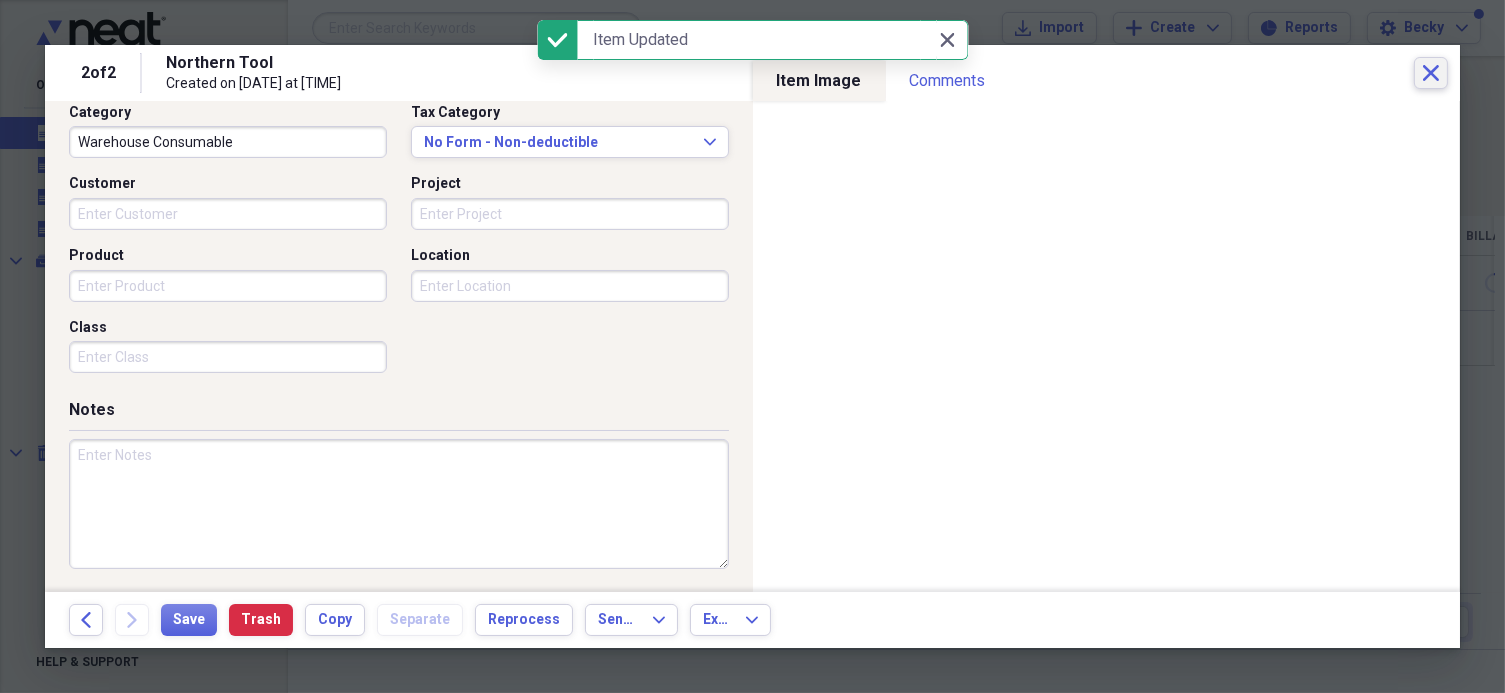 click 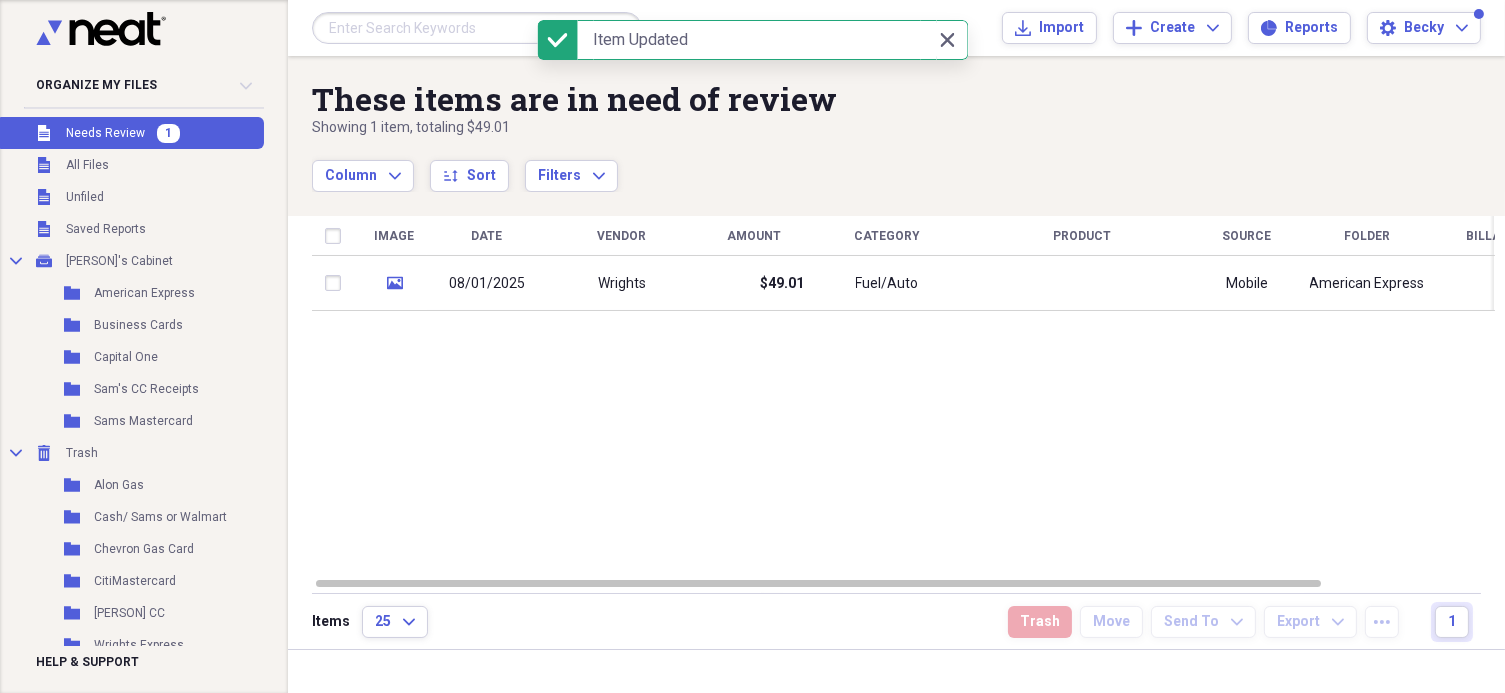 click on "Category" at bounding box center [887, 236] 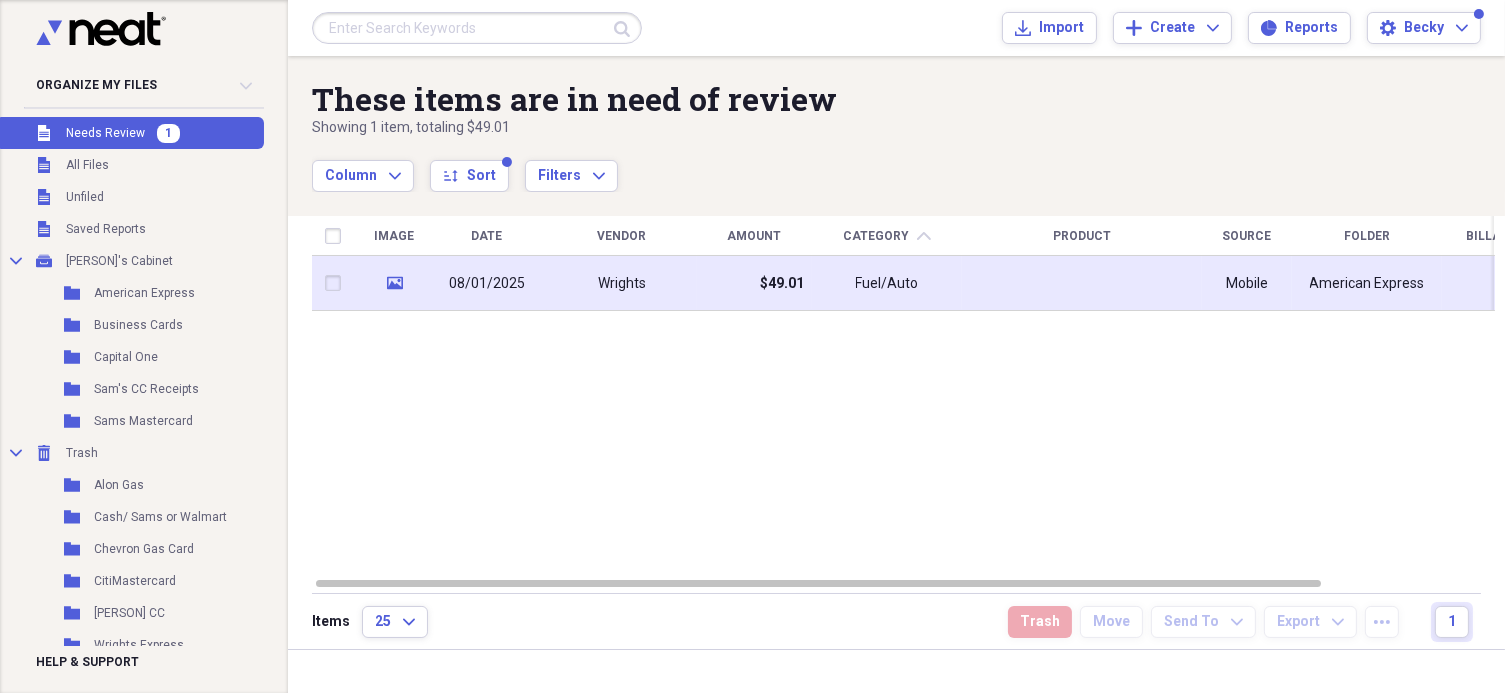 click on "Fuel/Auto" at bounding box center [887, 283] 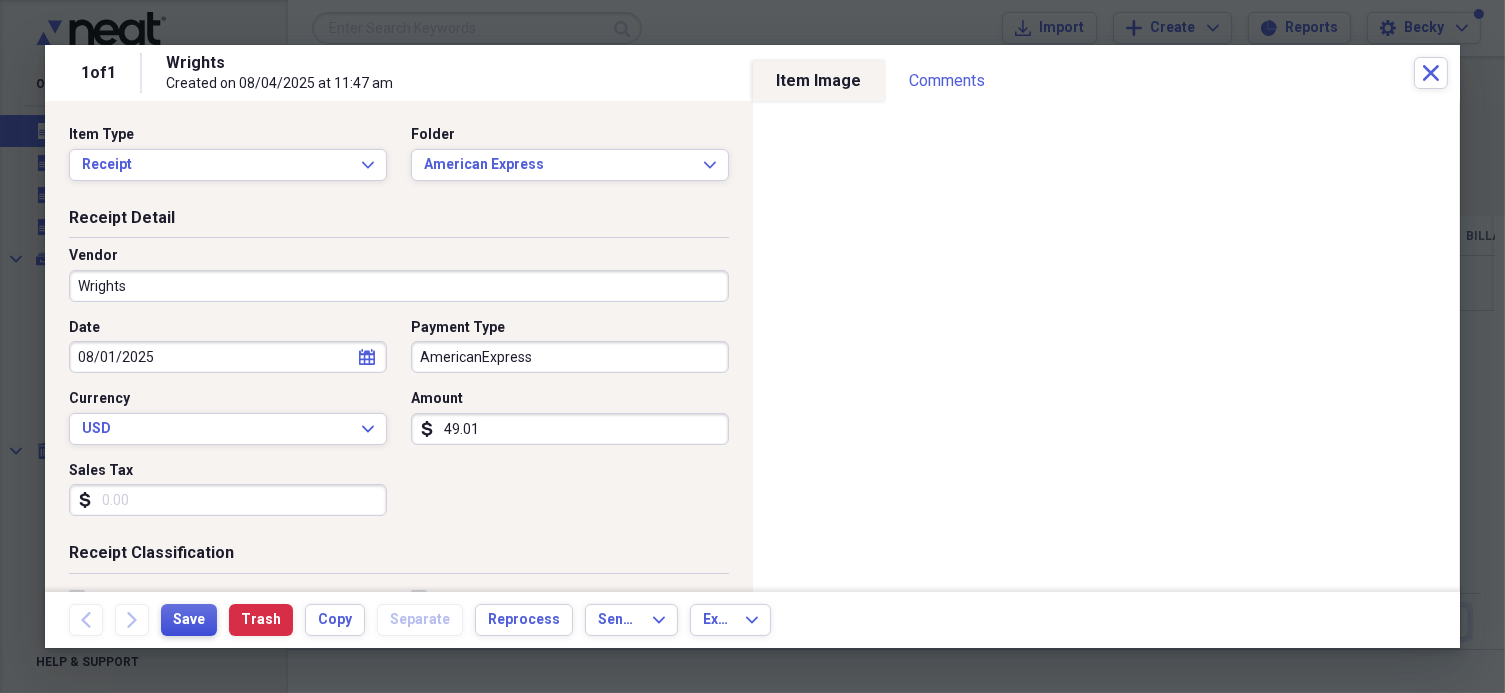 click on "Save" at bounding box center (189, 620) 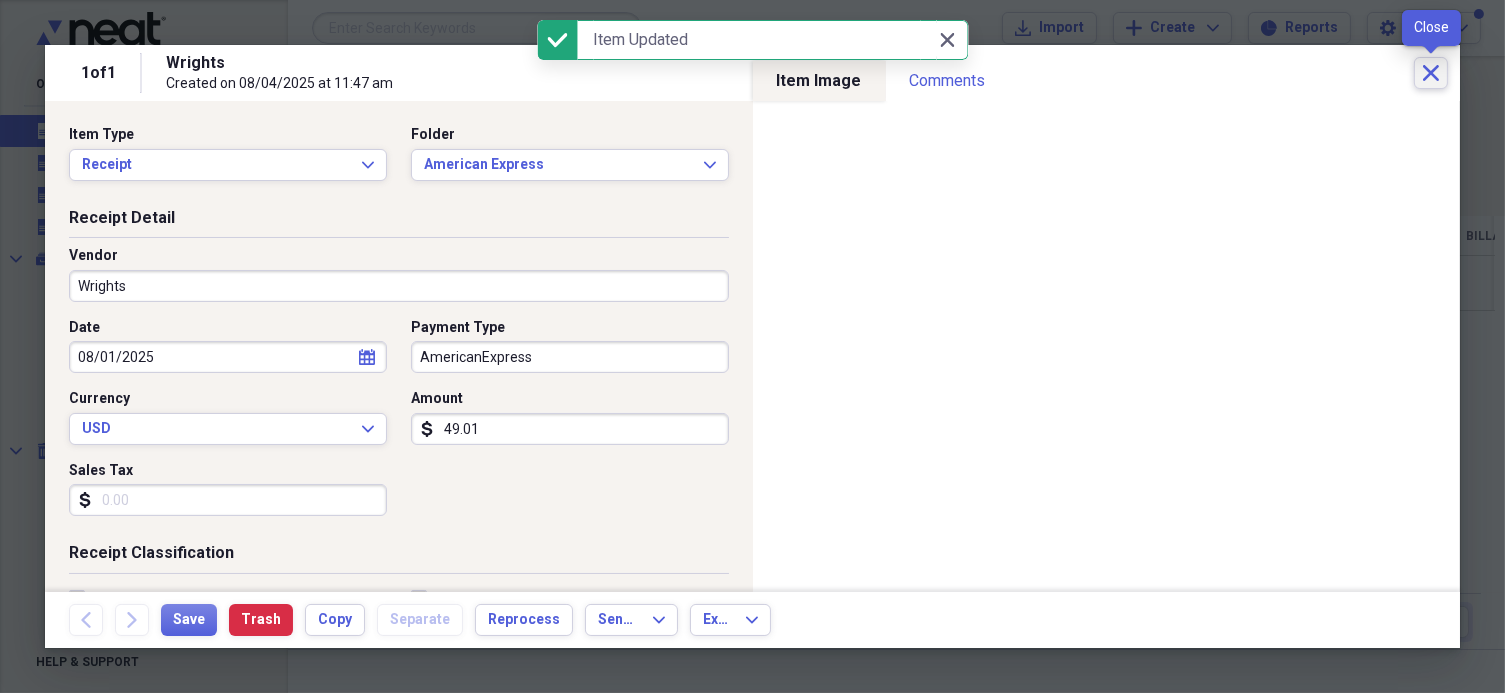 click on "Close" 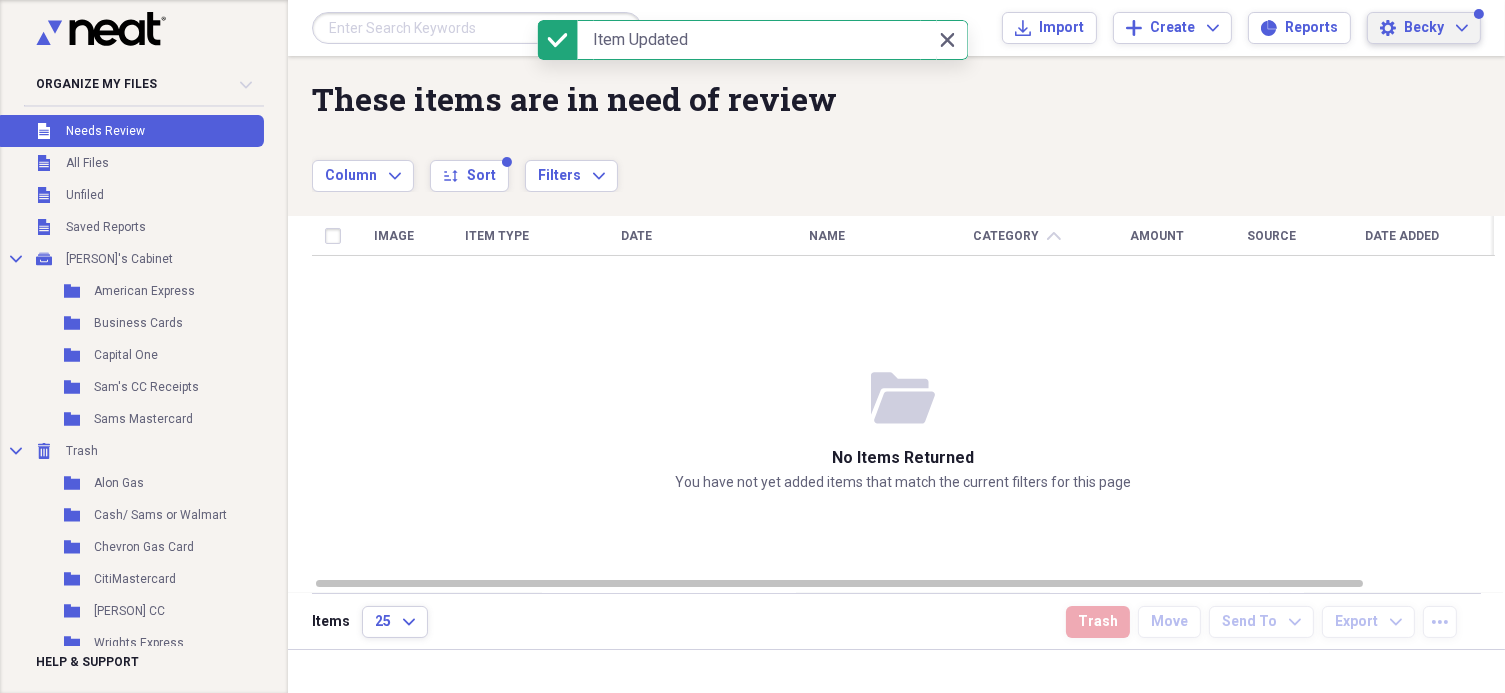 click on "Becky" at bounding box center (1424, 28) 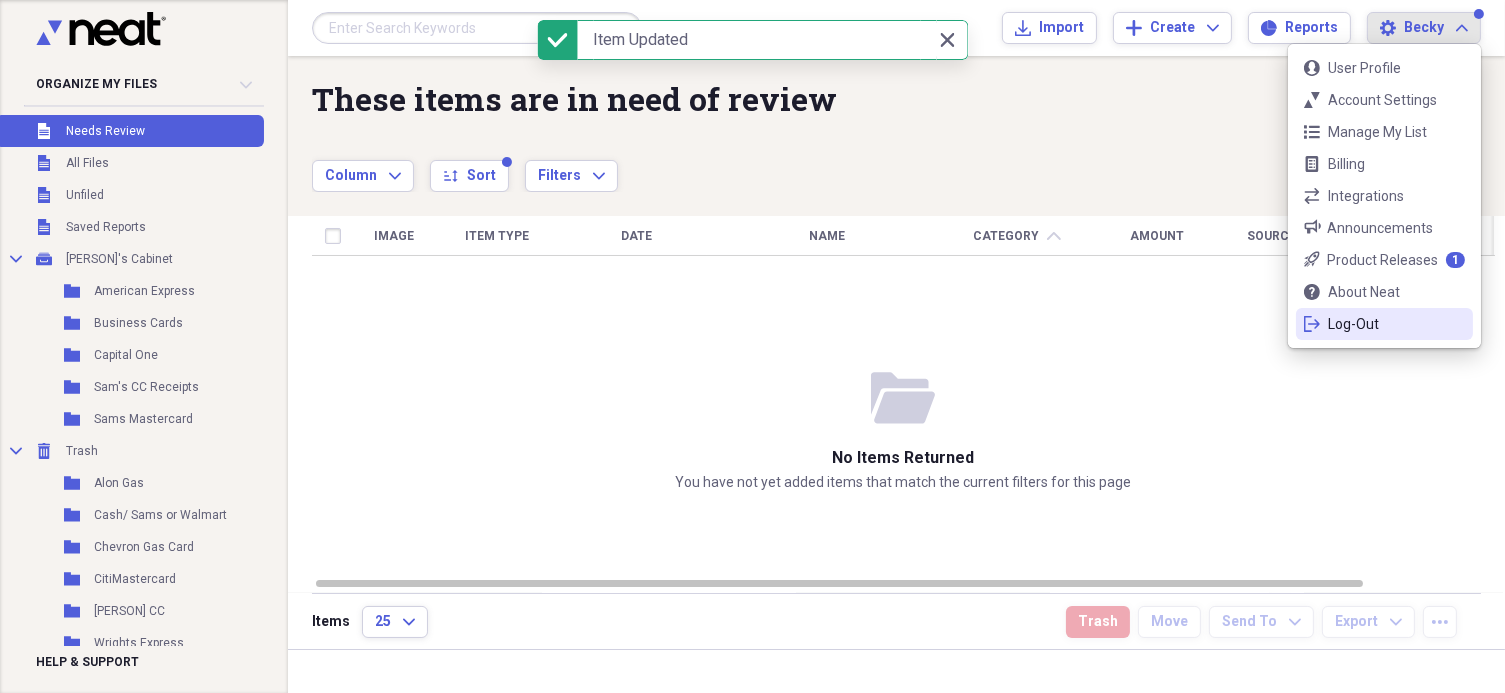 click on "Log-Out" at bounding box center (1384, 324) 